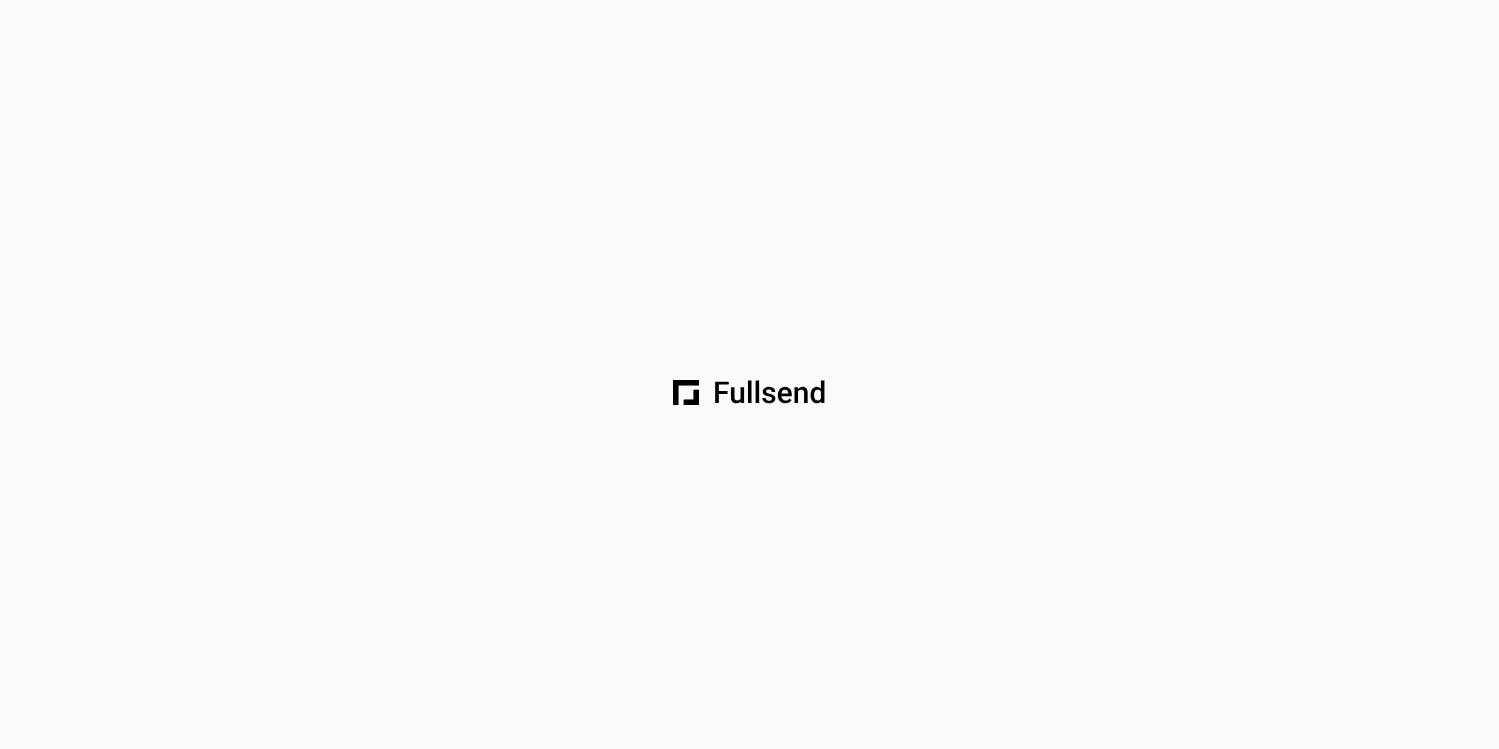 scroll, scrollTop: 0, scrollLeft: 0, axis: both 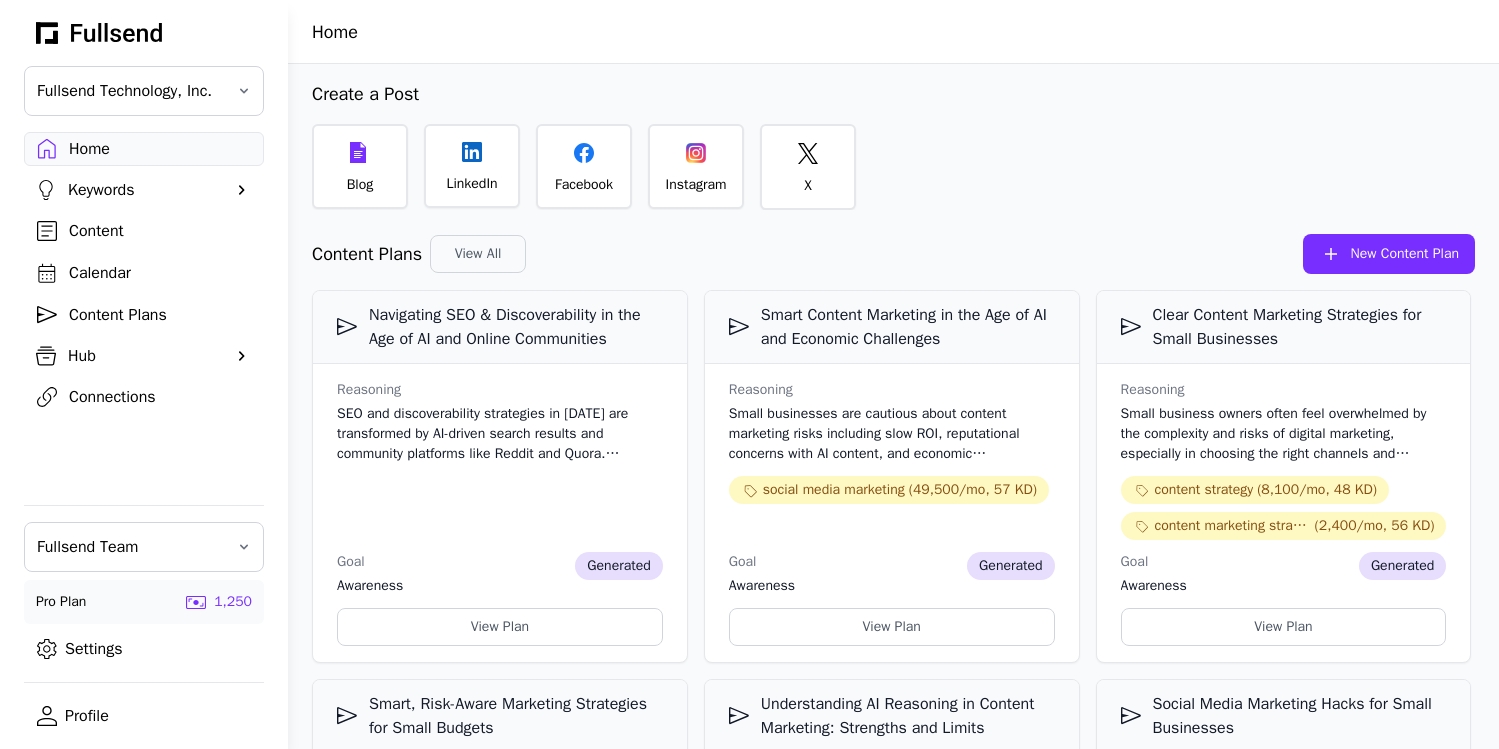 click on "Connections" at bounding box center [160, 397] 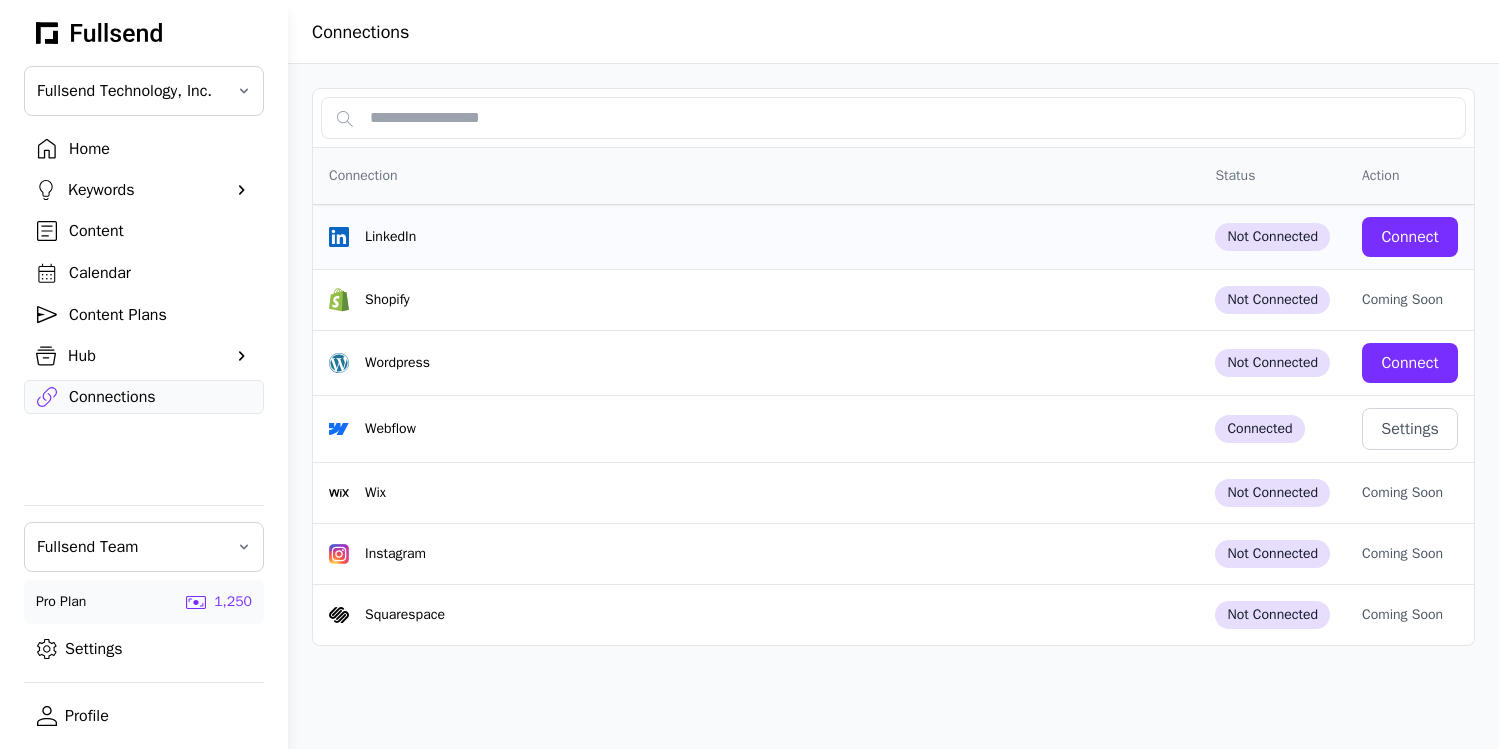 click on "Connect" at bounding box center (1410, 237) 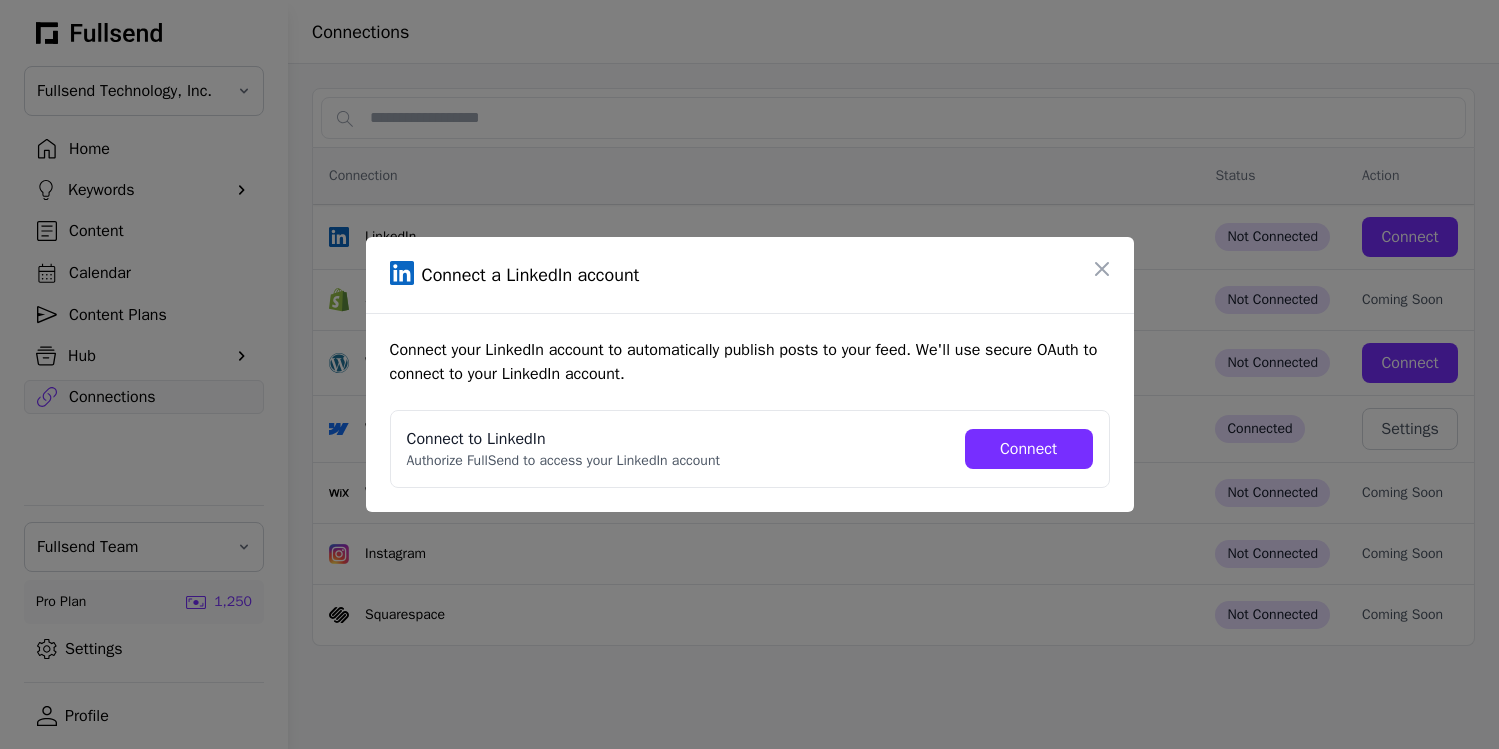 click on "Connect" at bounding box center [1029, 449] 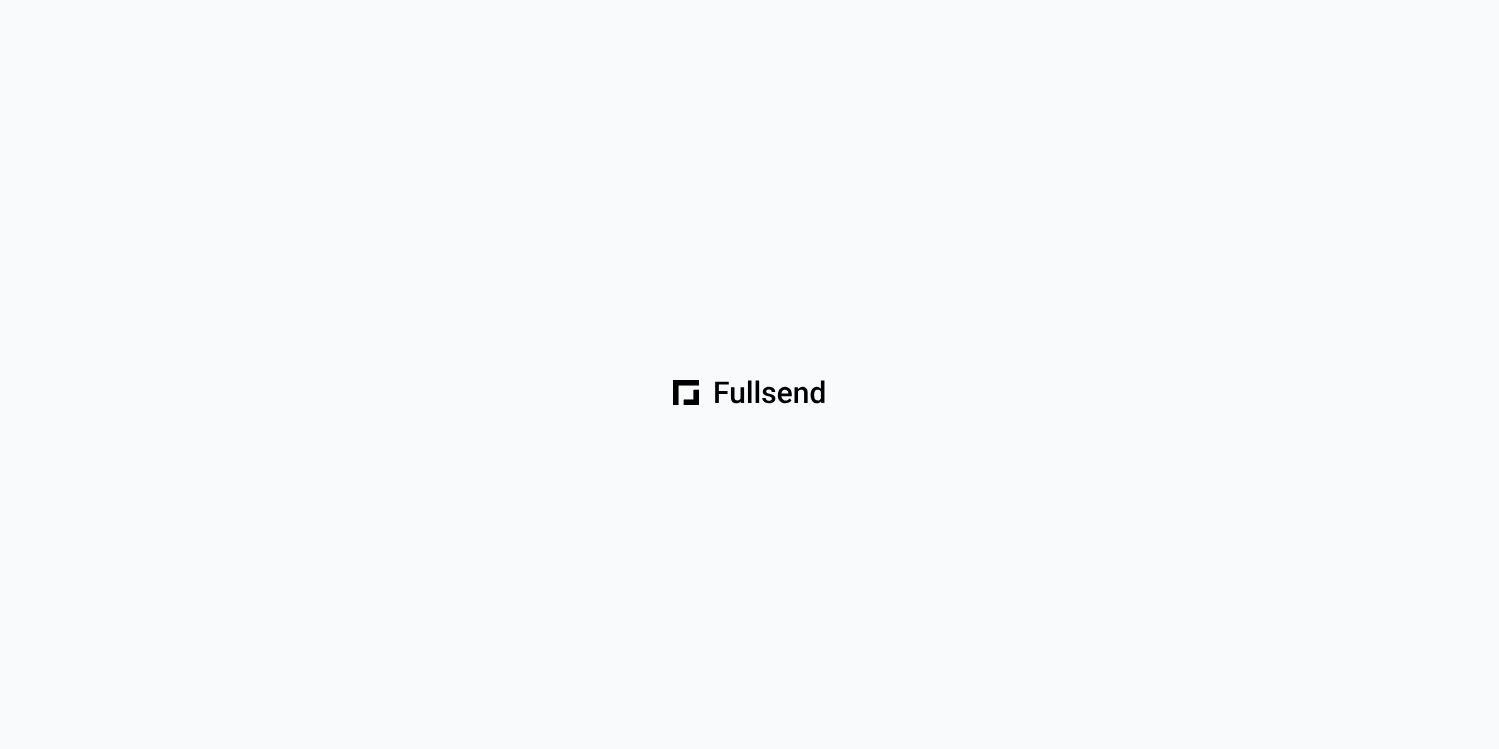 scroll, scrollTop: 0, scrollLeft: 0, axis: both 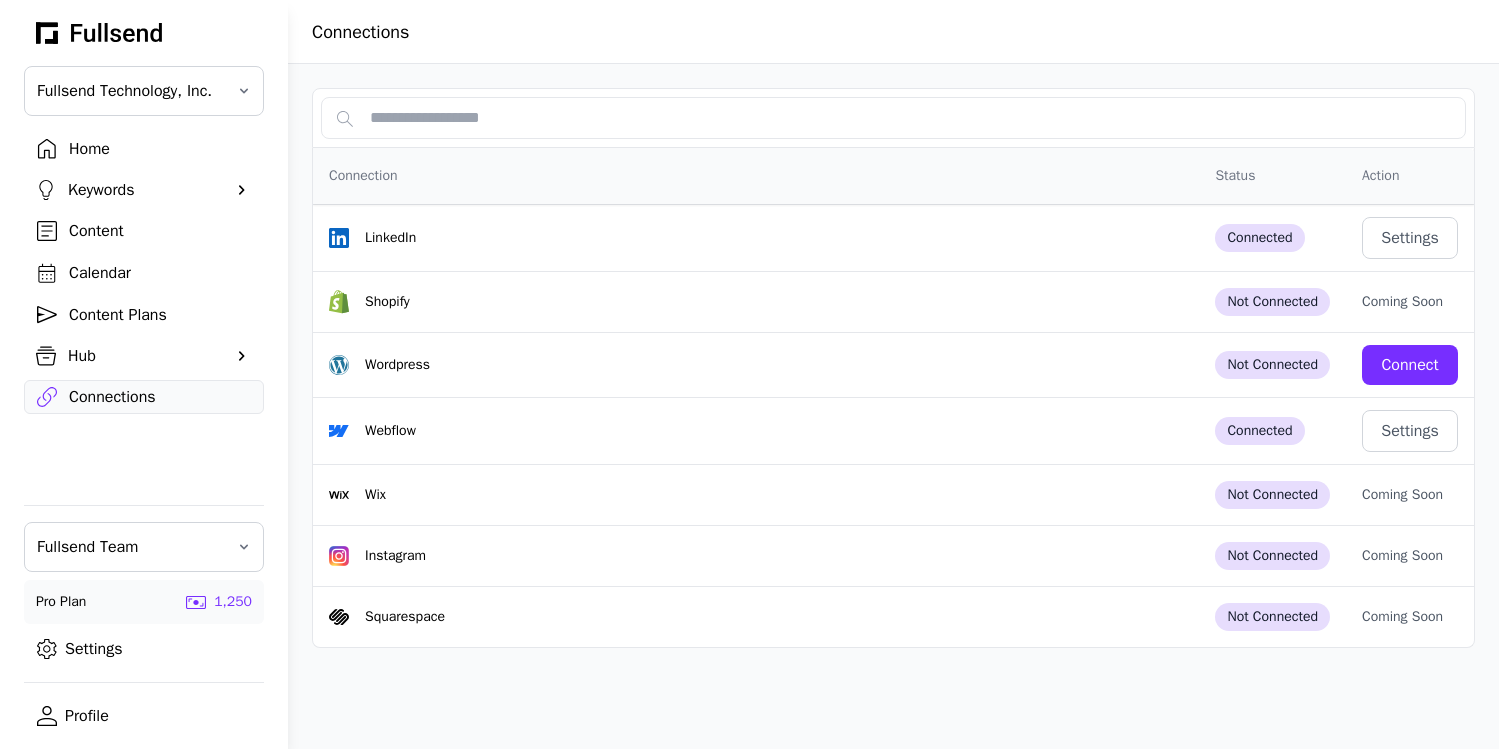click on "Content" at bounding box center [160, 231] 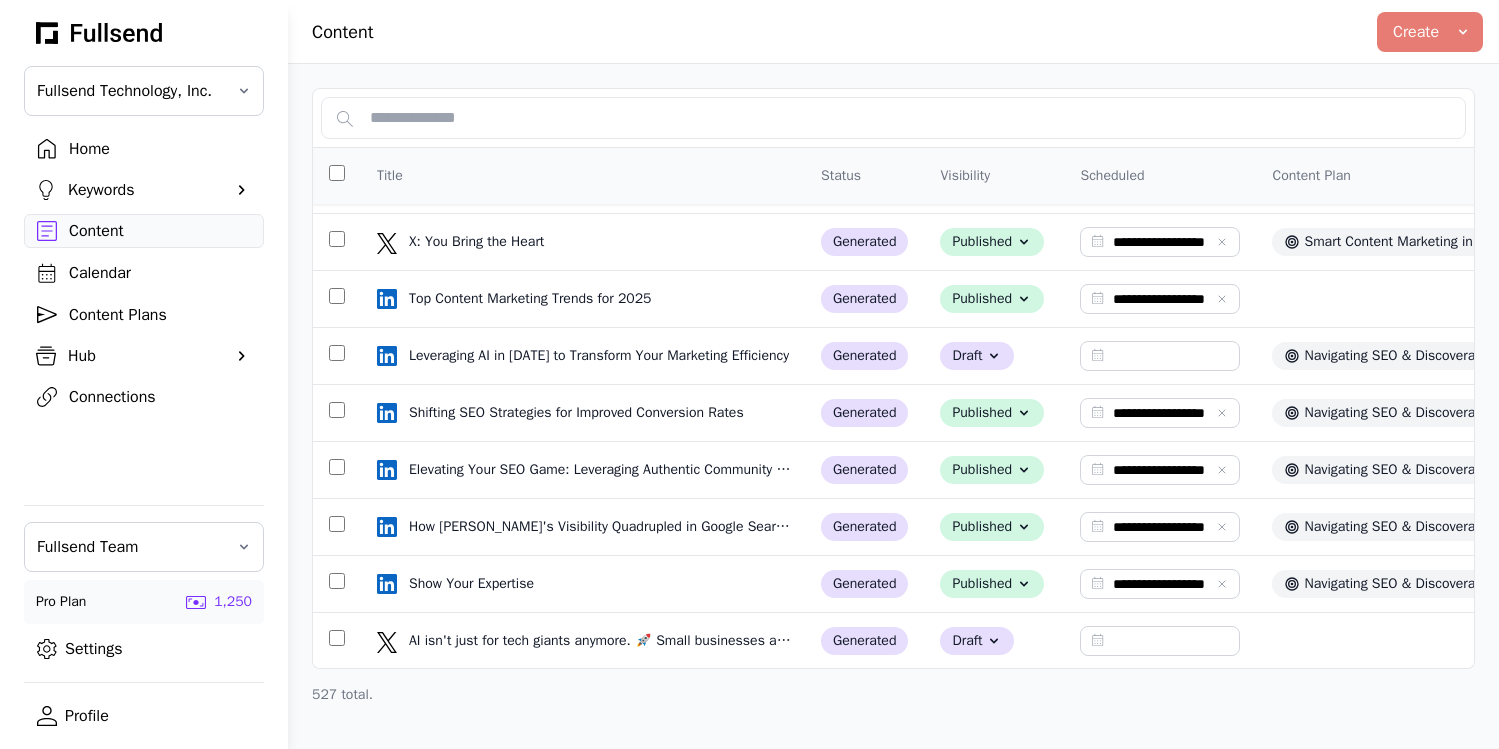 scroll, scrollTop: 917, scrollLeft: 0, axis: vertical 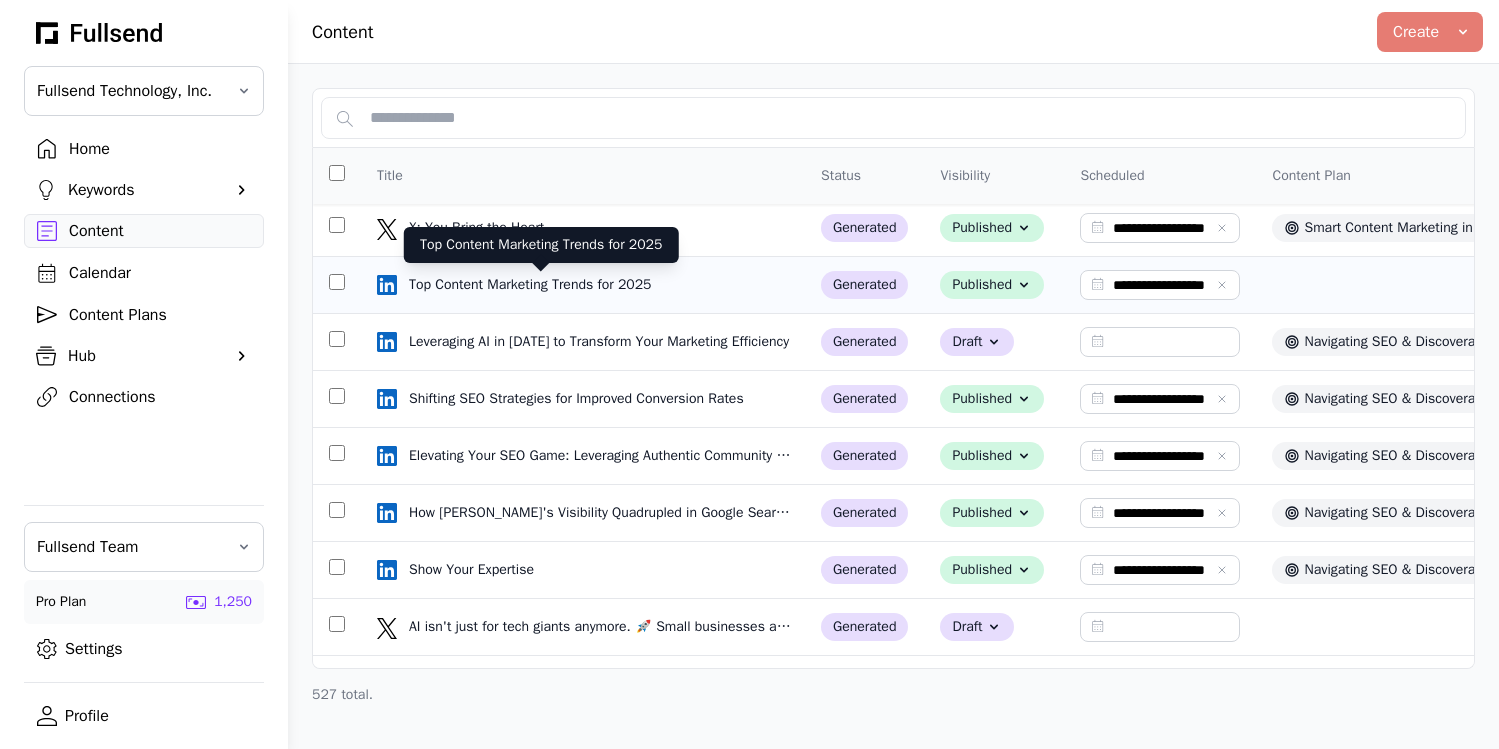 click on "Top Content Marketing Trends for 2025" at bounding box center (532, 285) 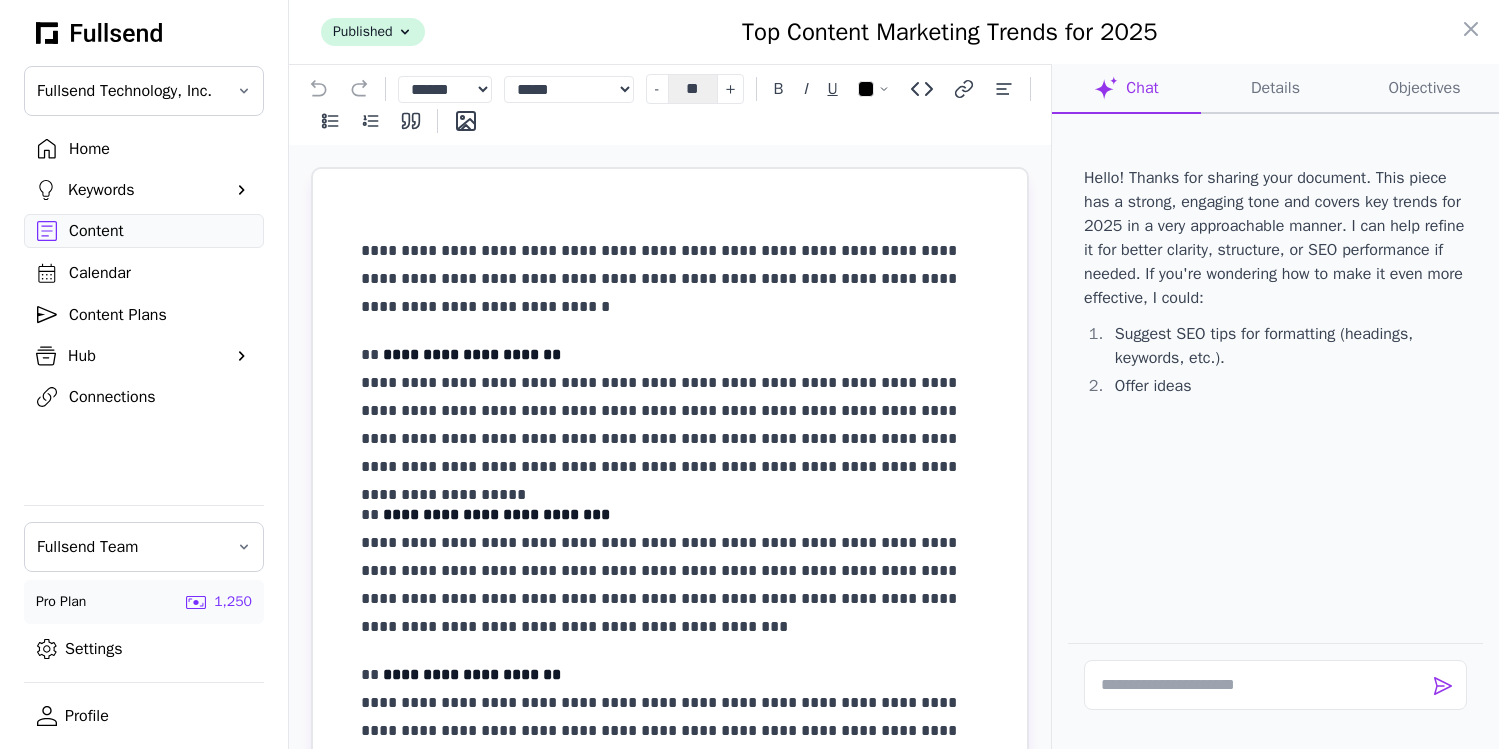 click on "Details" 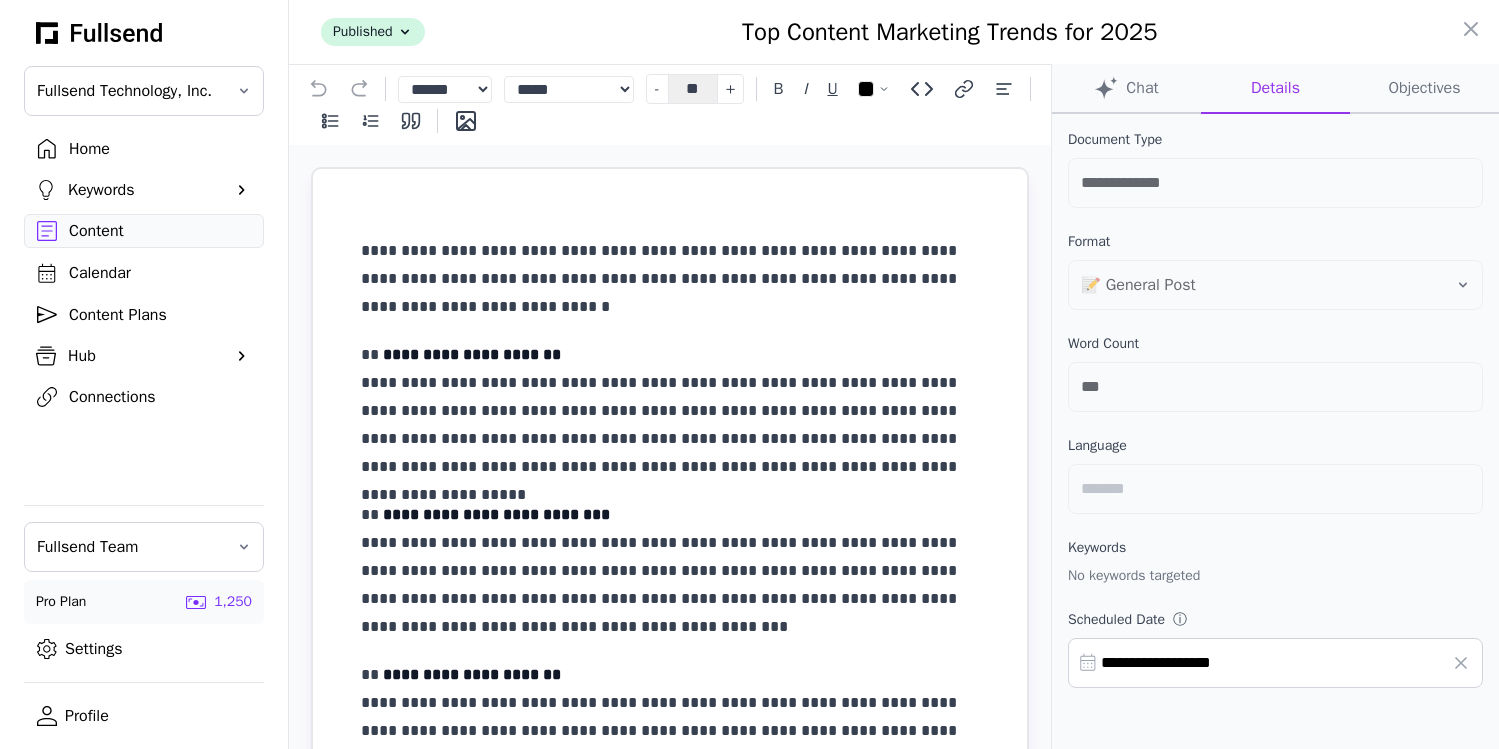 click at bounding box center (749, 374) 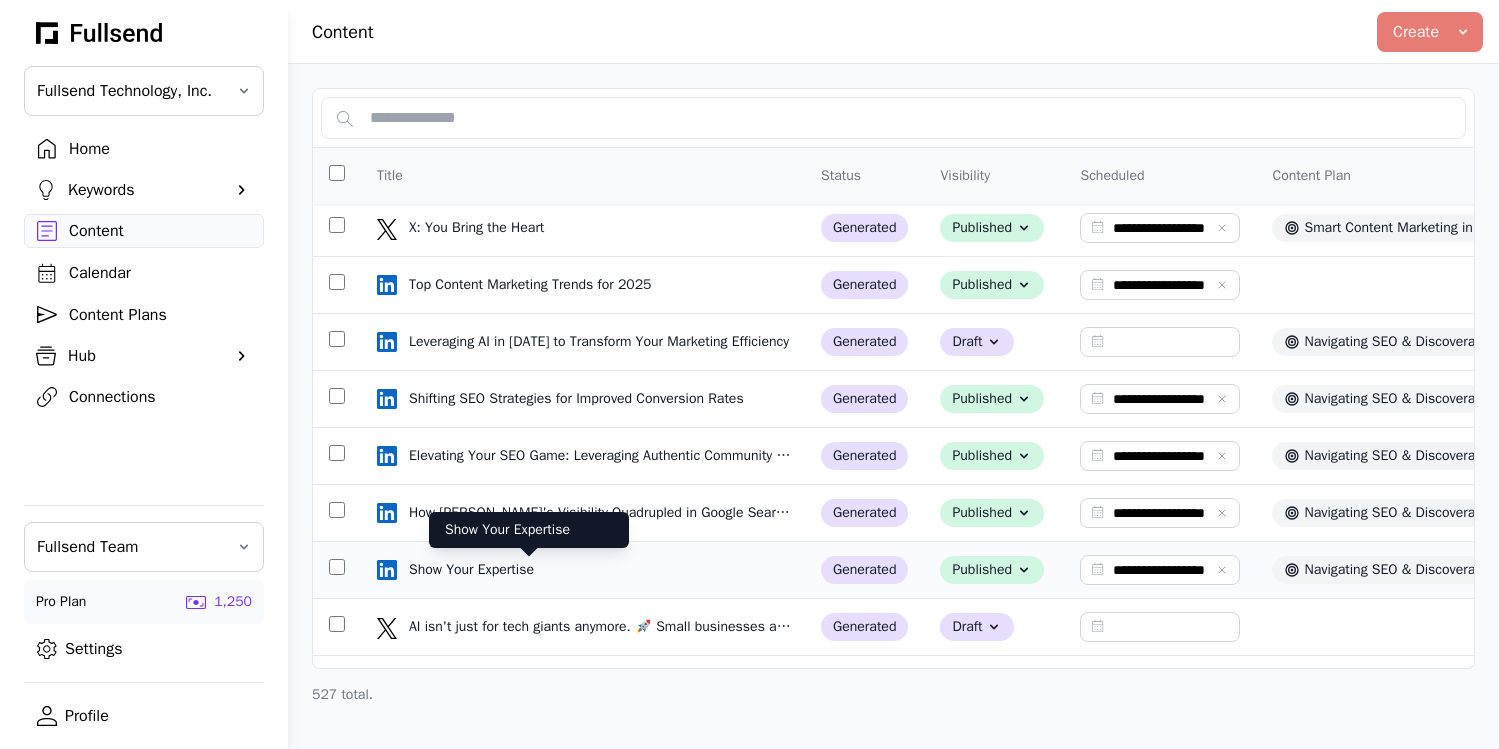 click on "Show Your Expertise" at bounding box center [529, 570] 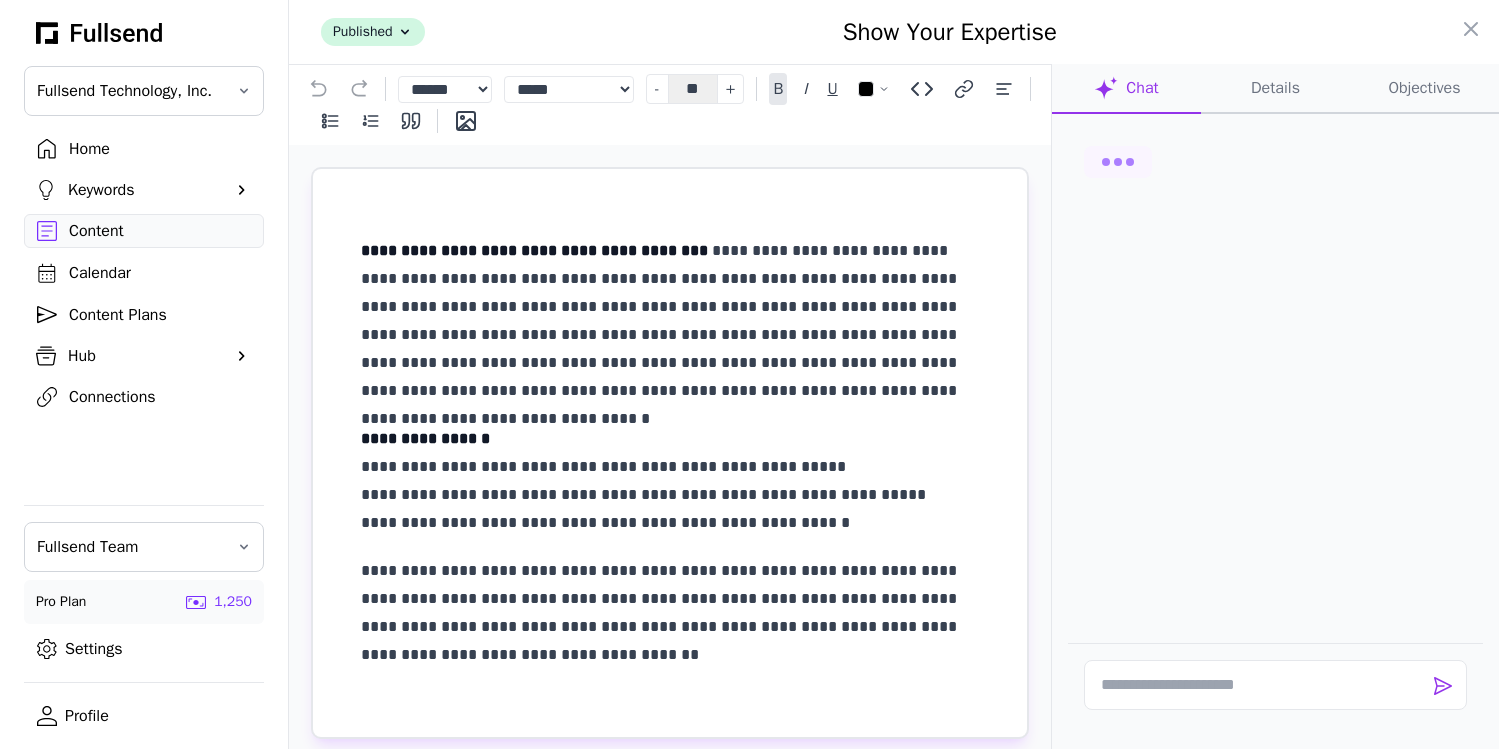 click on "Details" 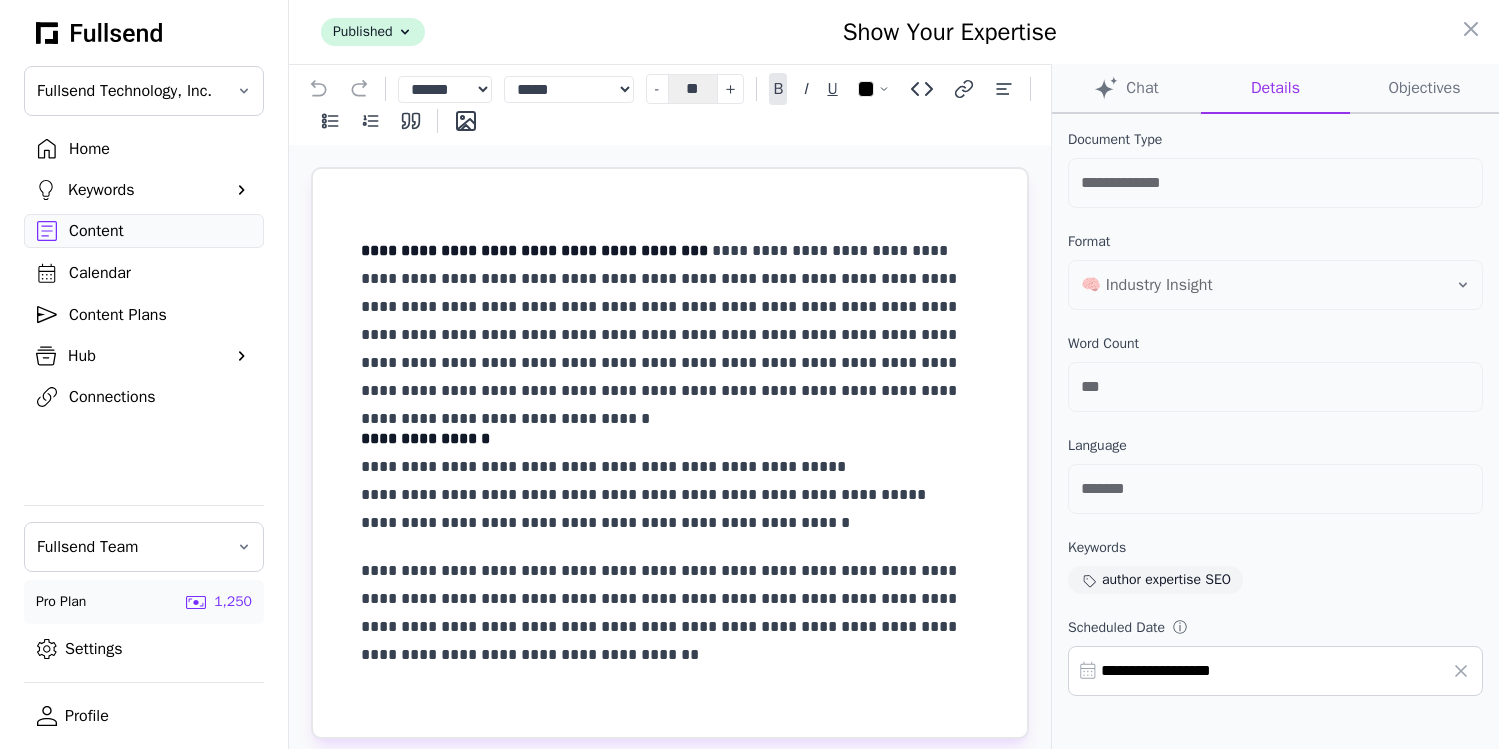 click at bounding box center [749, 374] 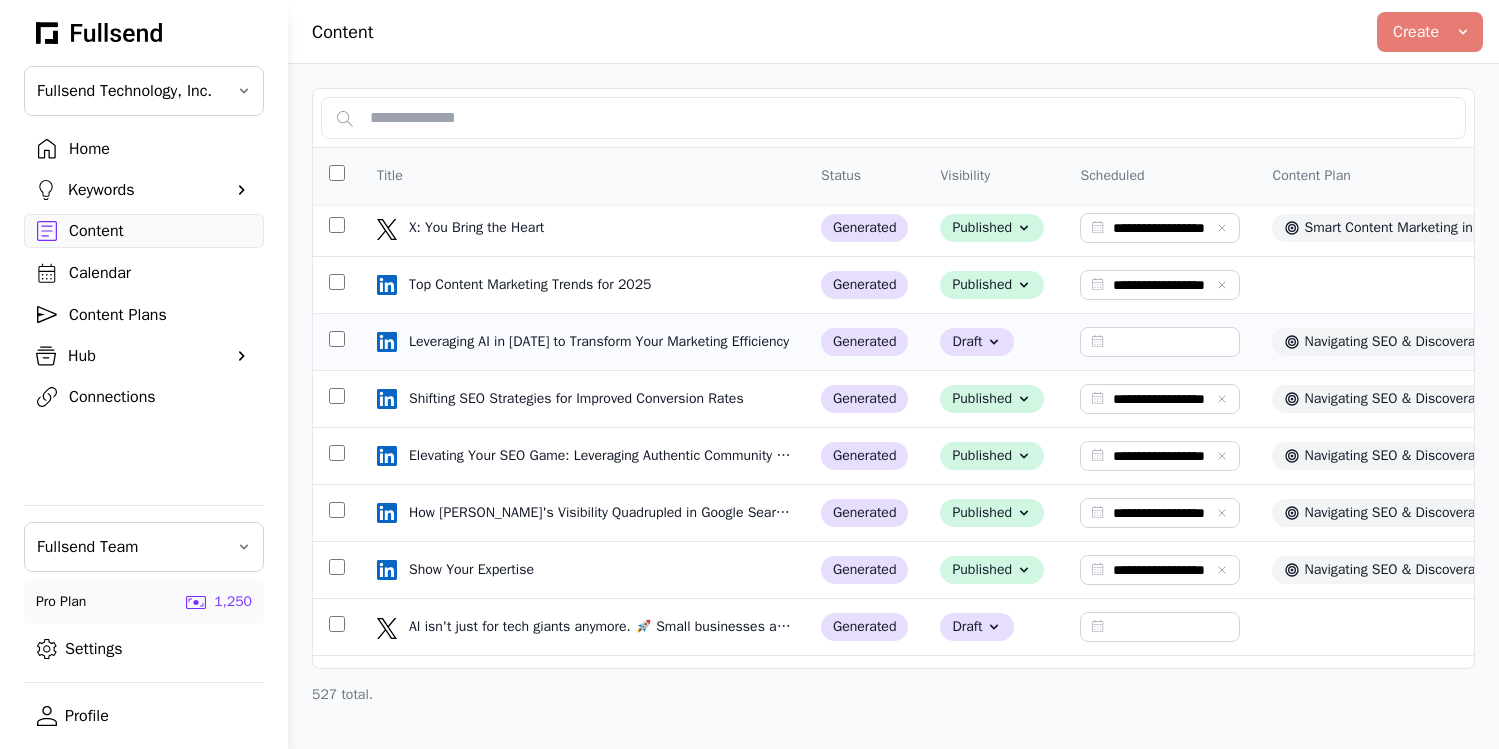 click on "Leveraging AI in [DATE] to Transform Your Marketing Efficiency" at bounding box center (601, 342) 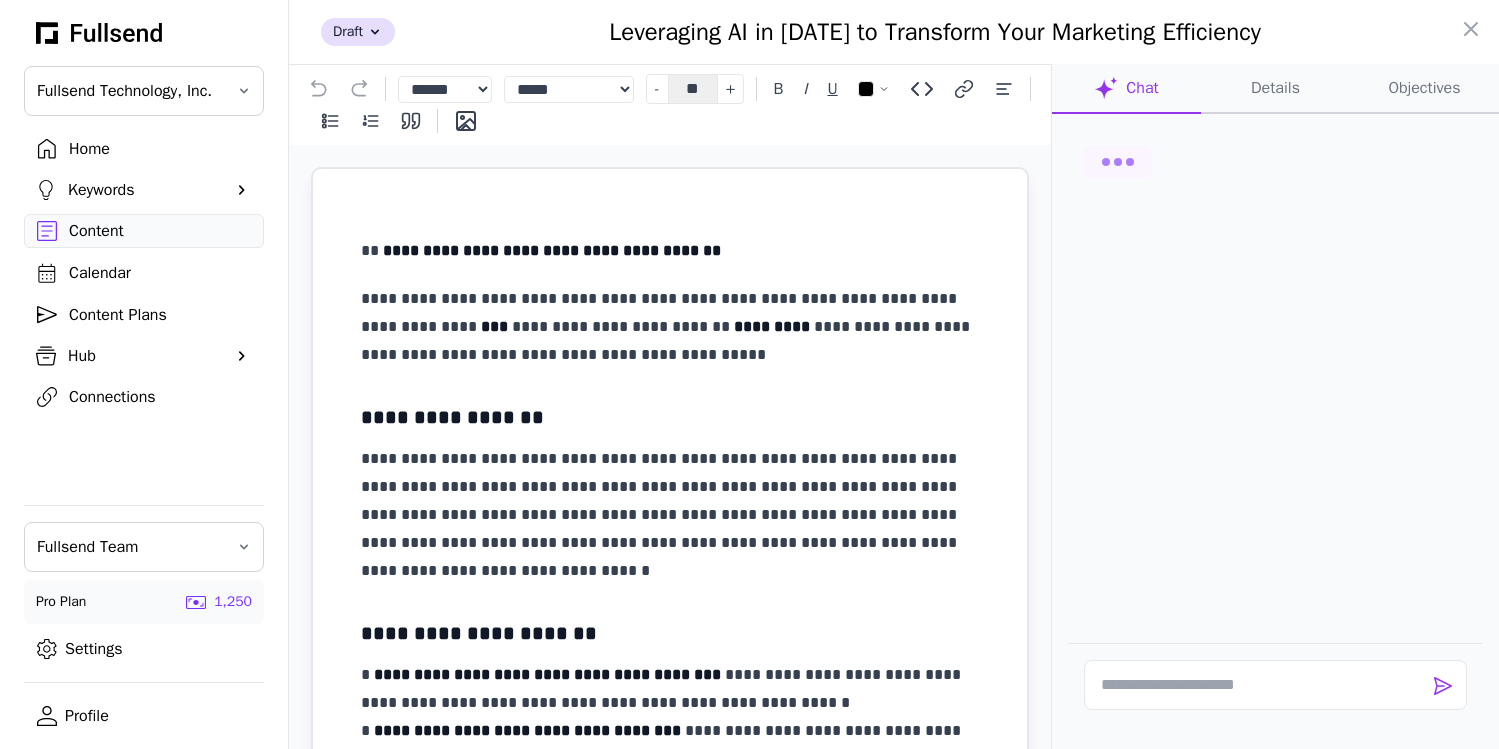 click on "Details" 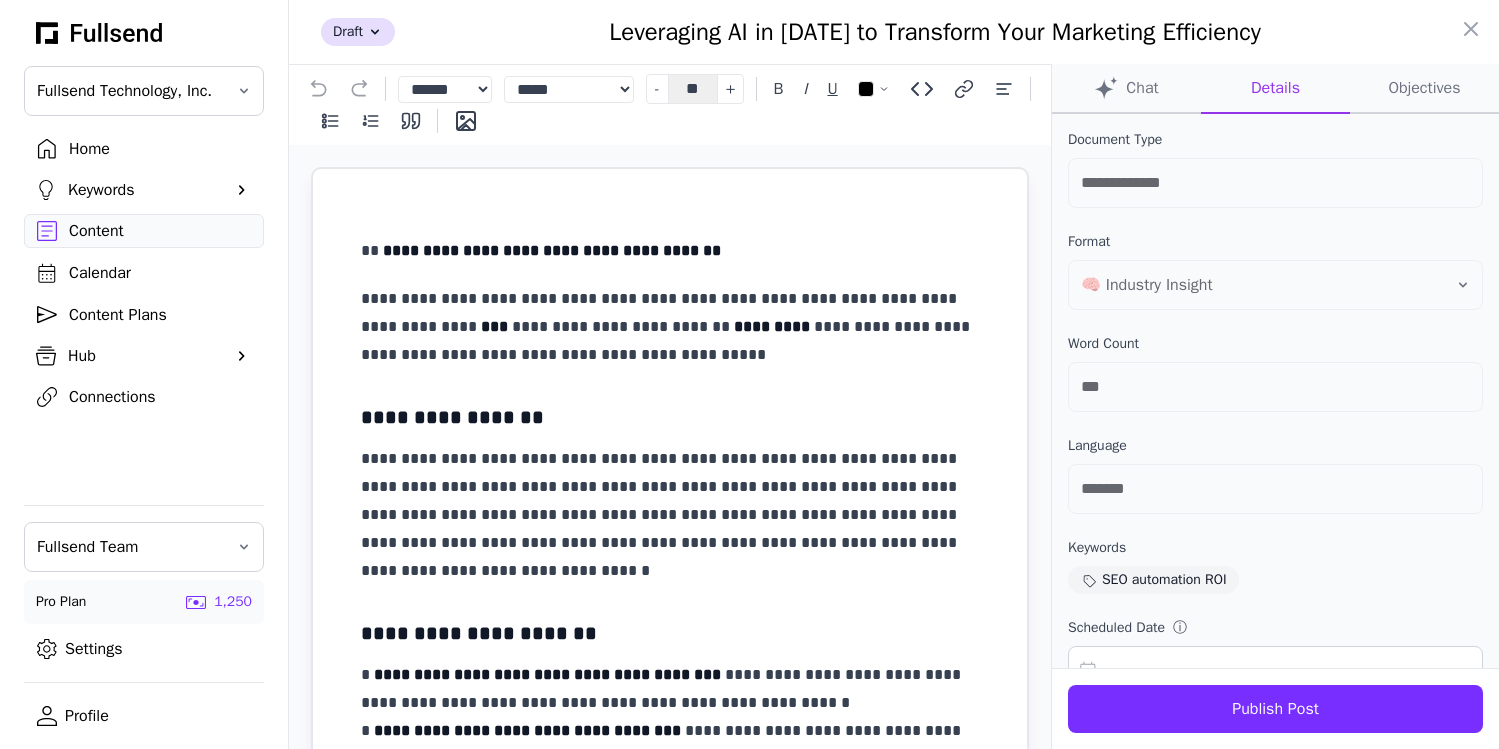 scroll, scrollTop: 44, scrollLeft: 0, axis: vertical 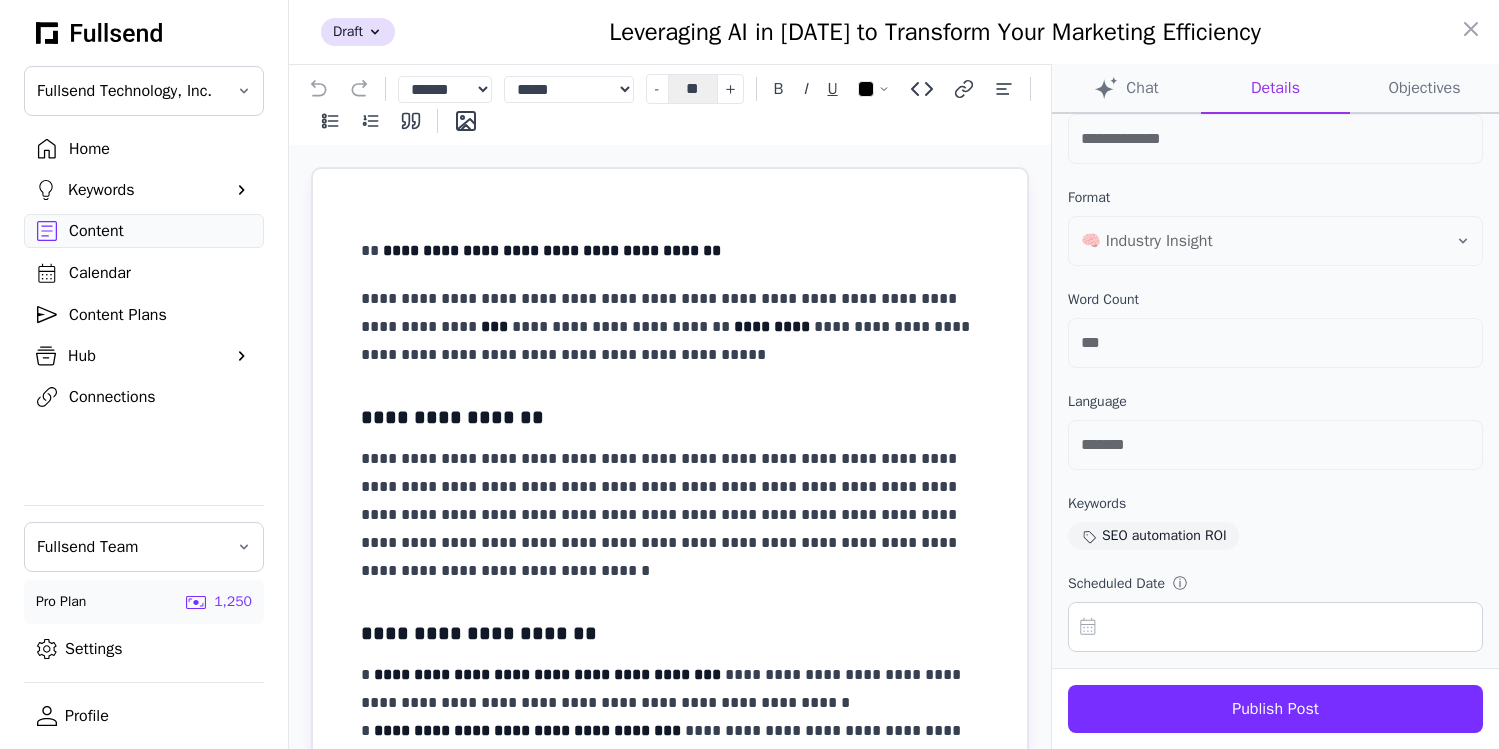 click on "Publish Post" at bounding box center (1275, 709) 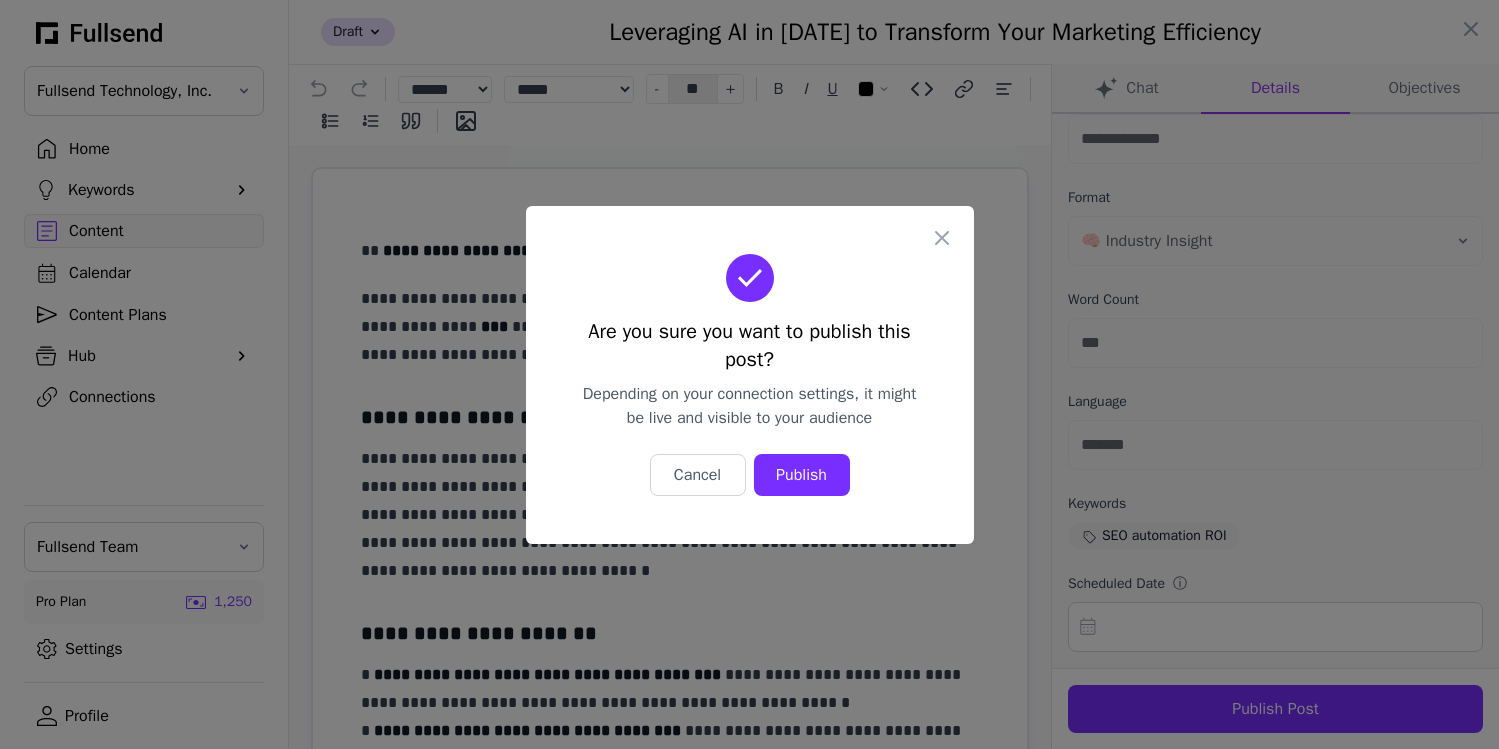 click on "Publish" at bounding box center (802, 475) 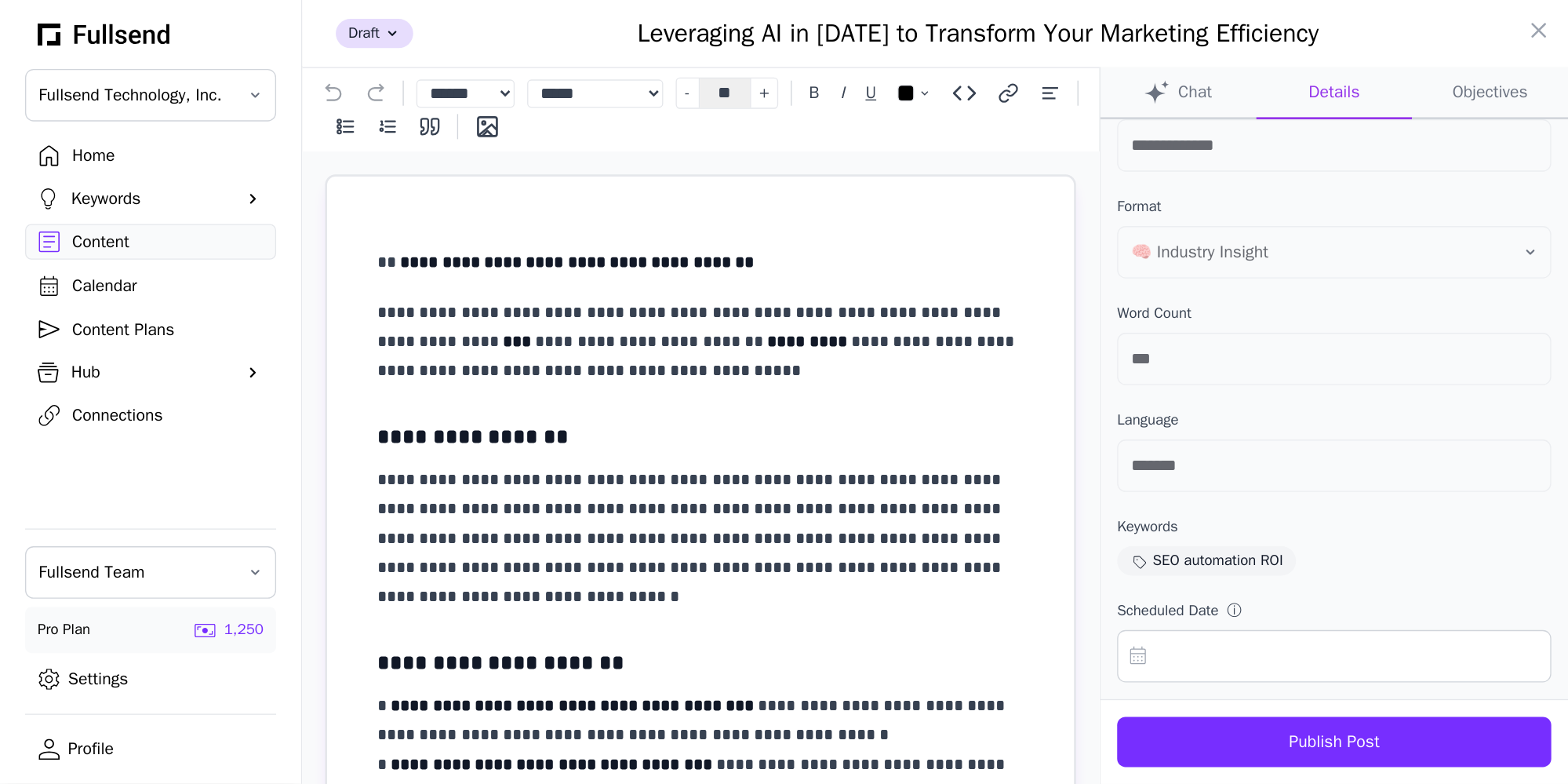 scroll, scrollTop: 0, scrollLeft: 0, axis: both 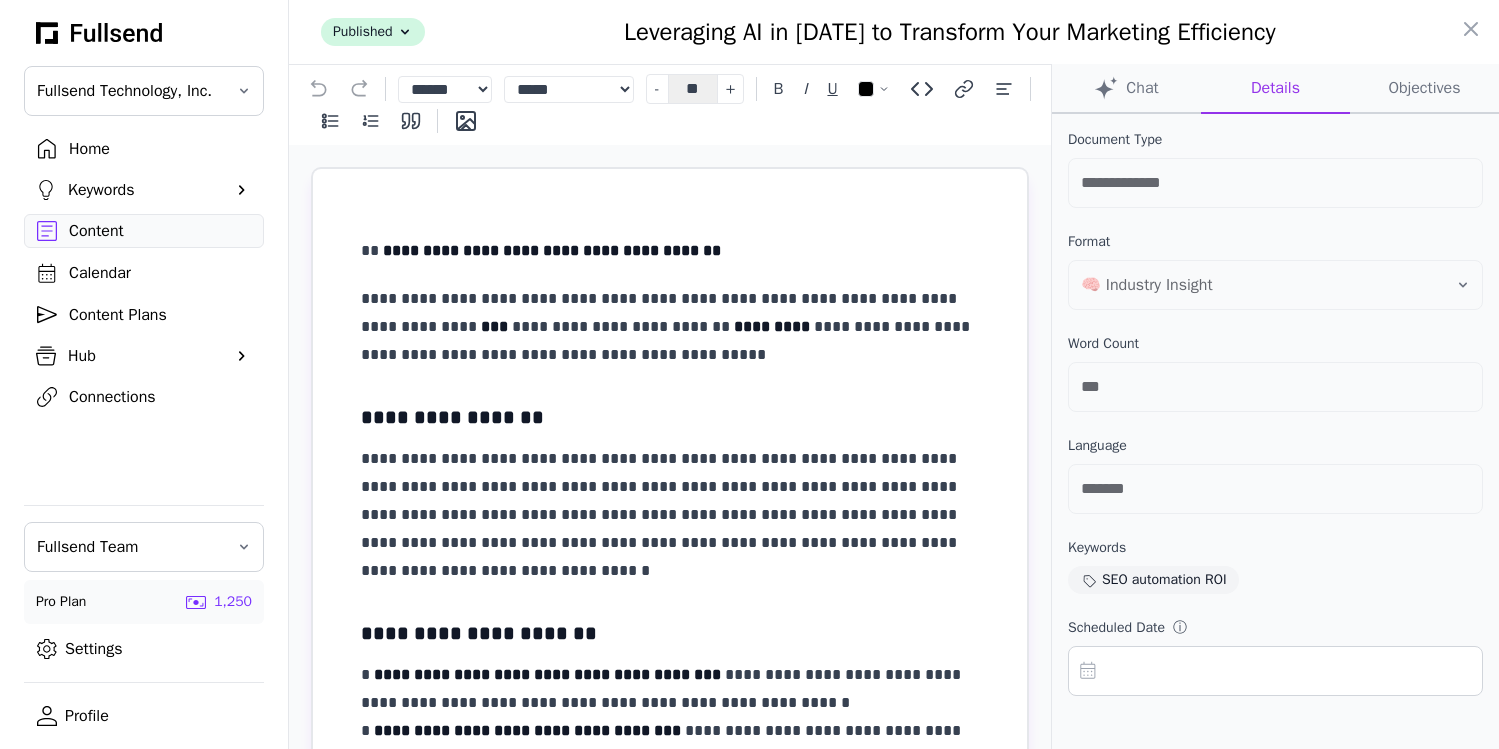 click at bounding box center (1275, 671) 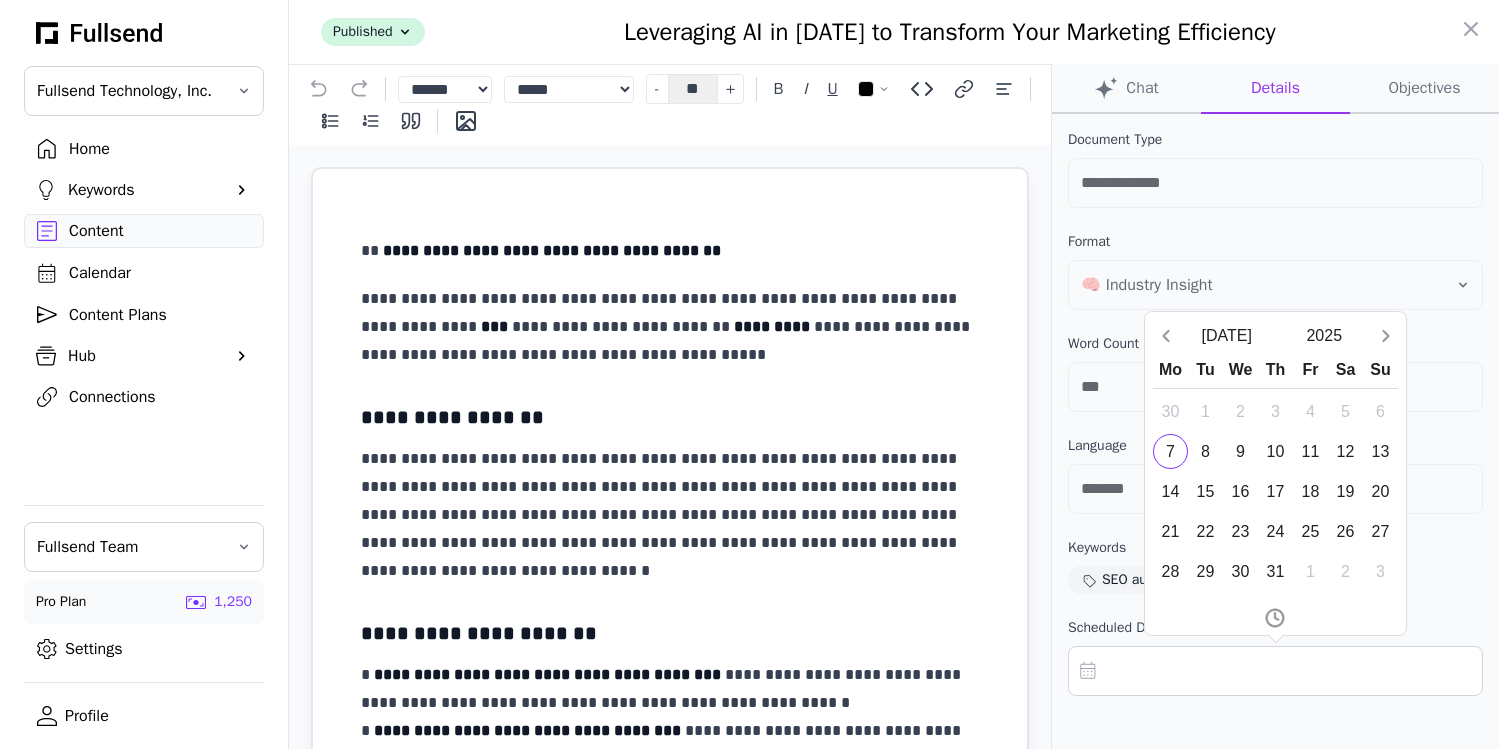 click at bounding box center (1275, 671) 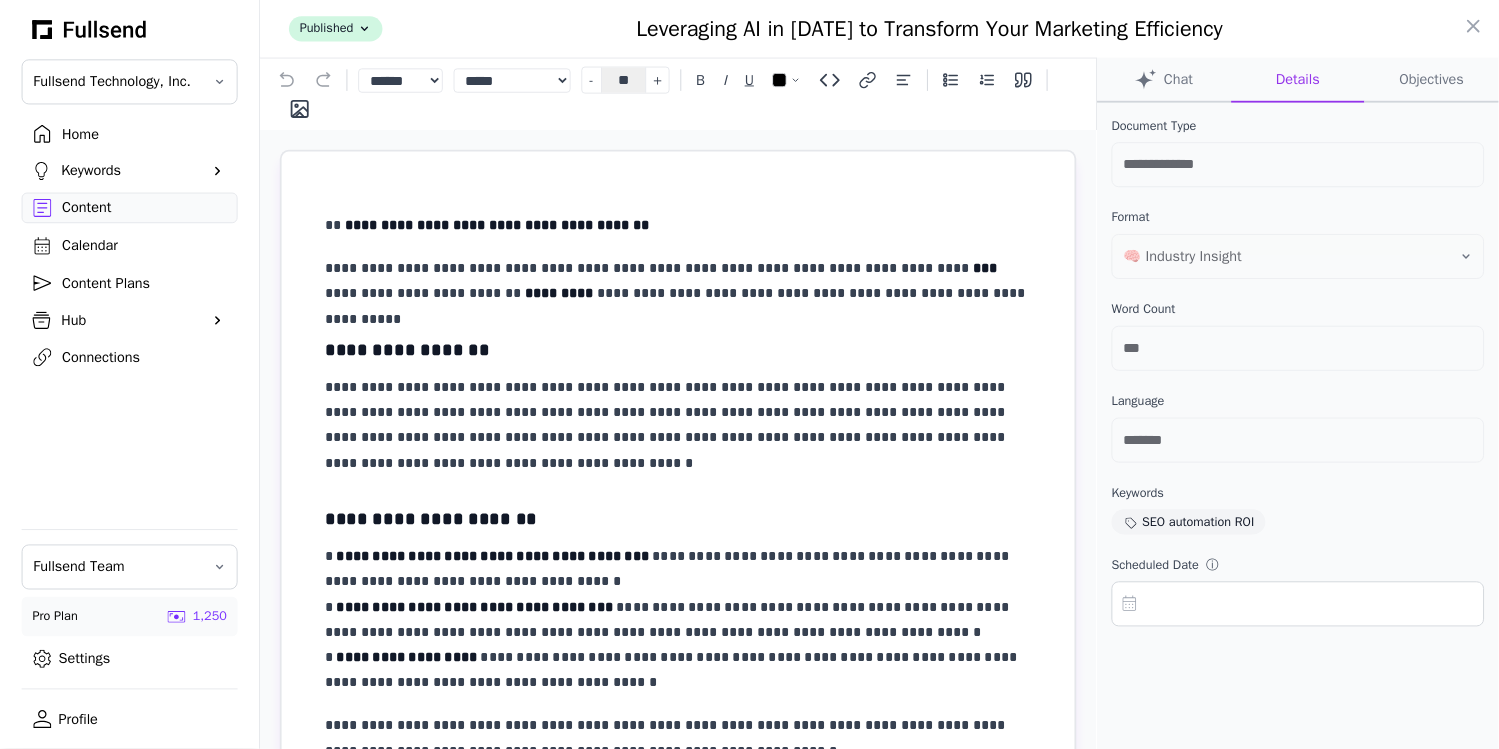 scroll, scrollTop: 918, scrollLeft: 0, axis: vertical 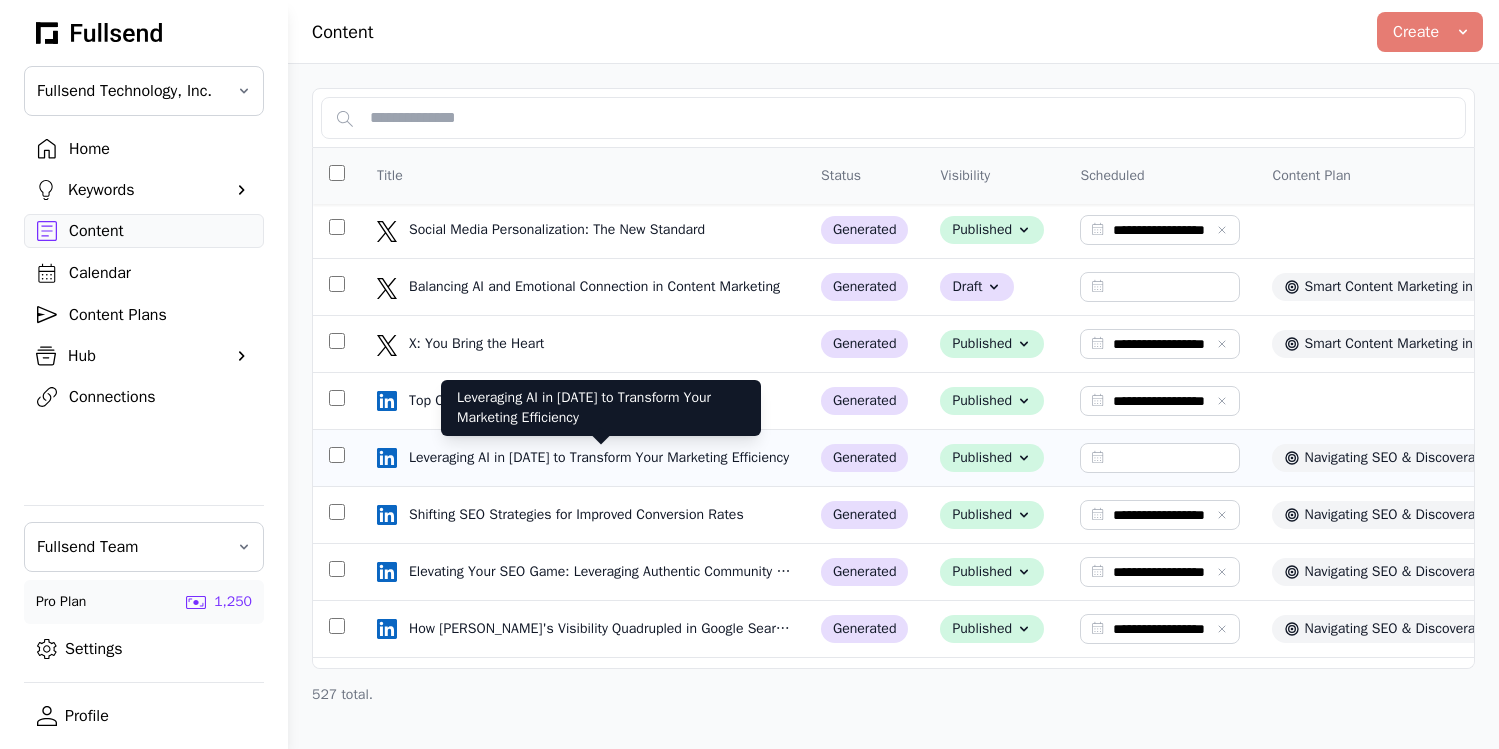 click on "Leveraging AI in [DATE] to Transform Your Marketing Efficiency" at bounding box center [601, 458] 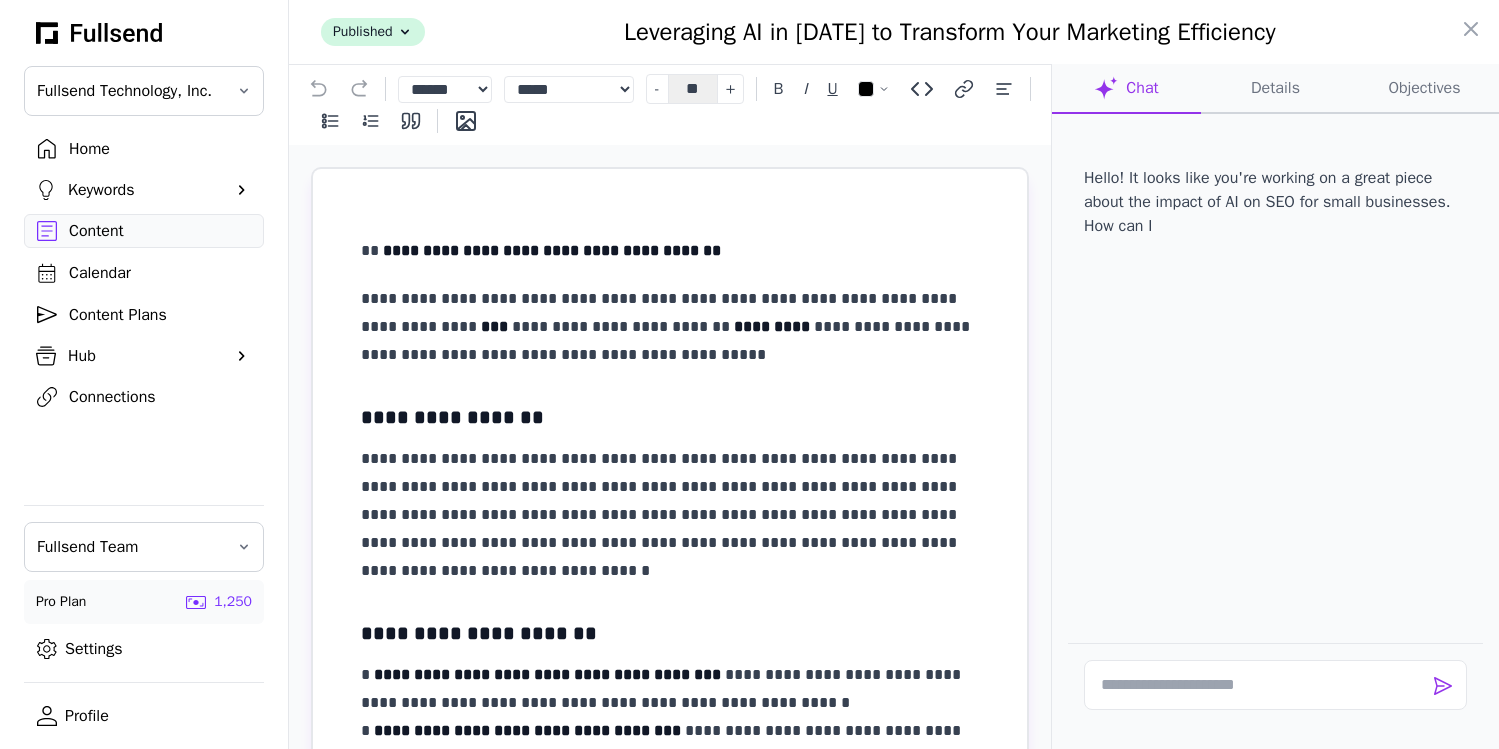 click on "Details" 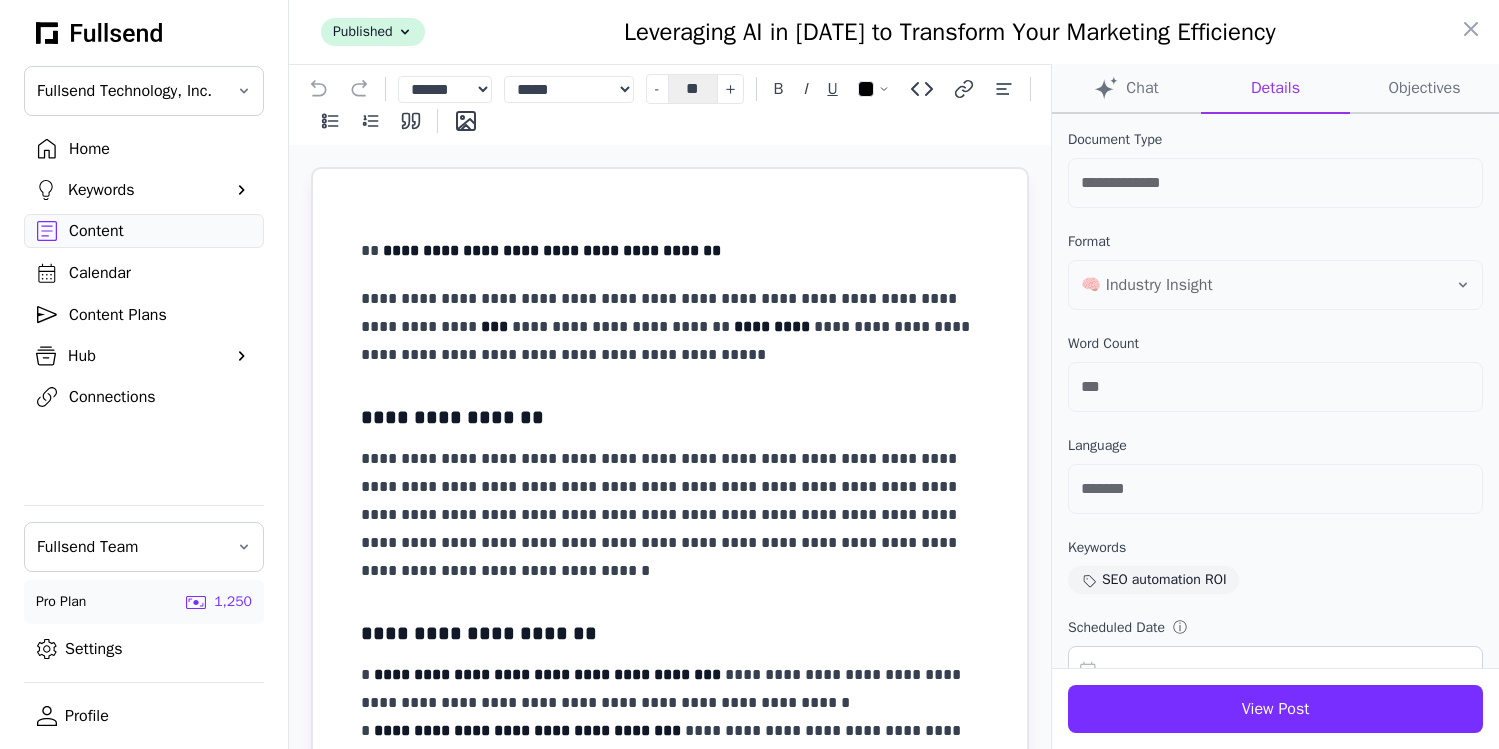 click on "View Post" at bounding box center [1275, 709] 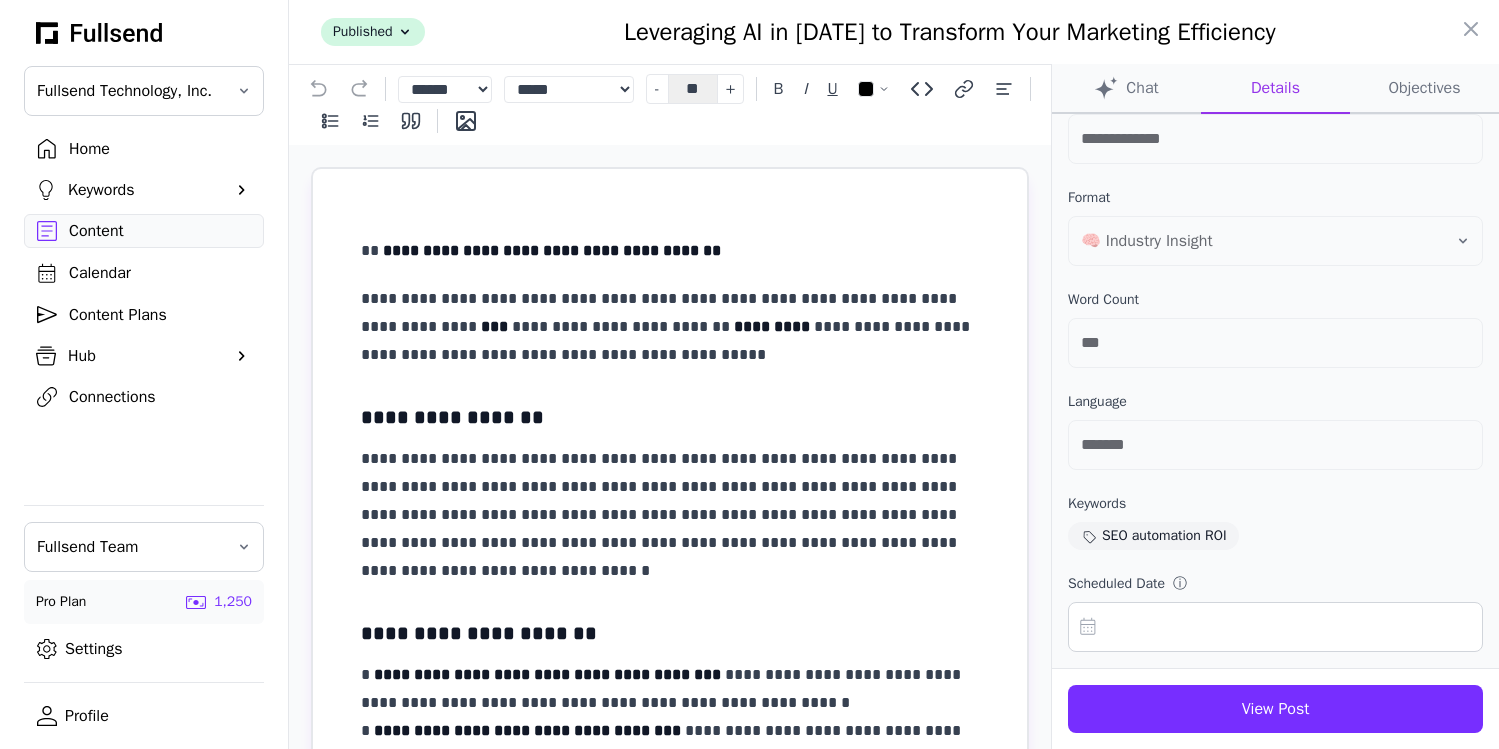 click at bounding box center [1275, 627] 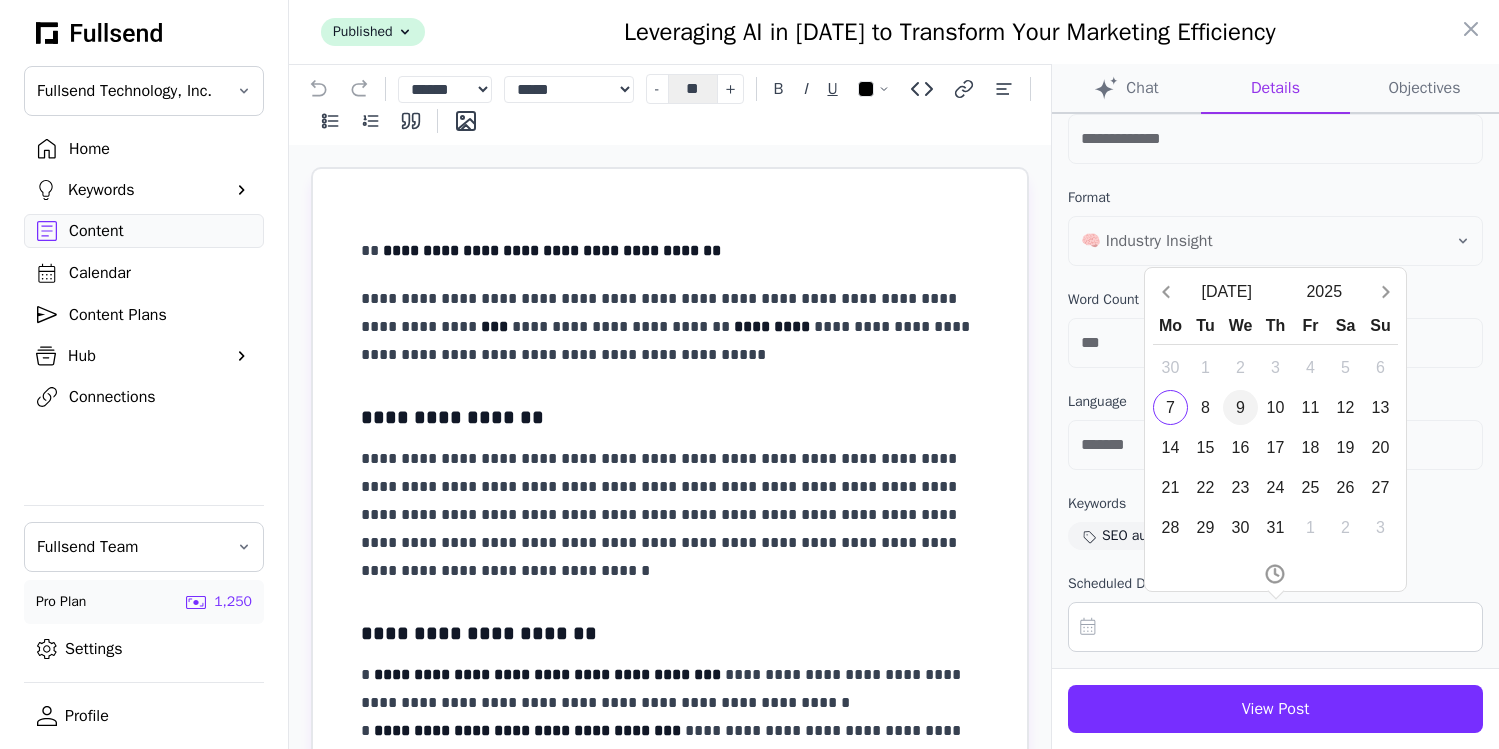 click on "9" at bounding box center (1240, 407) 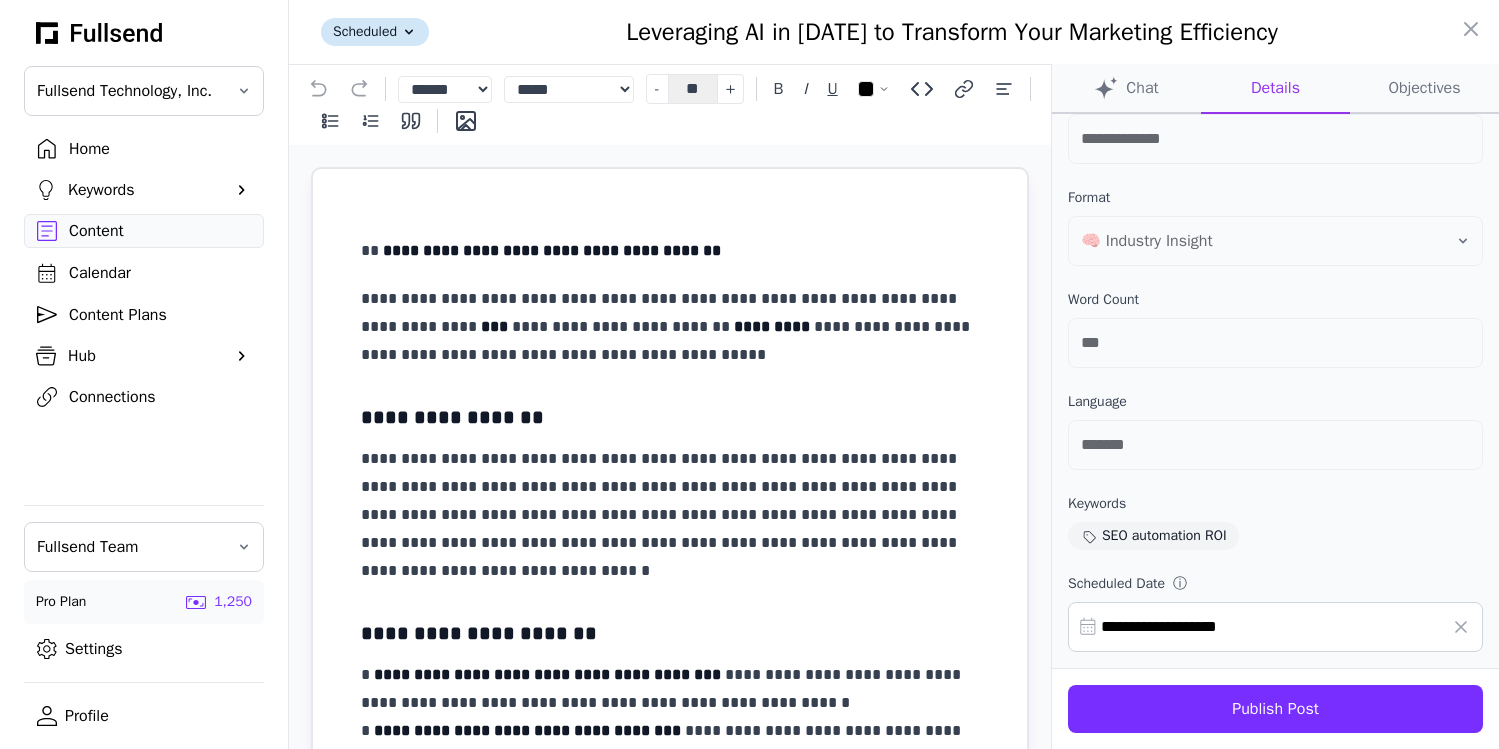 click on "**********" at bounding box center (1275, 627) 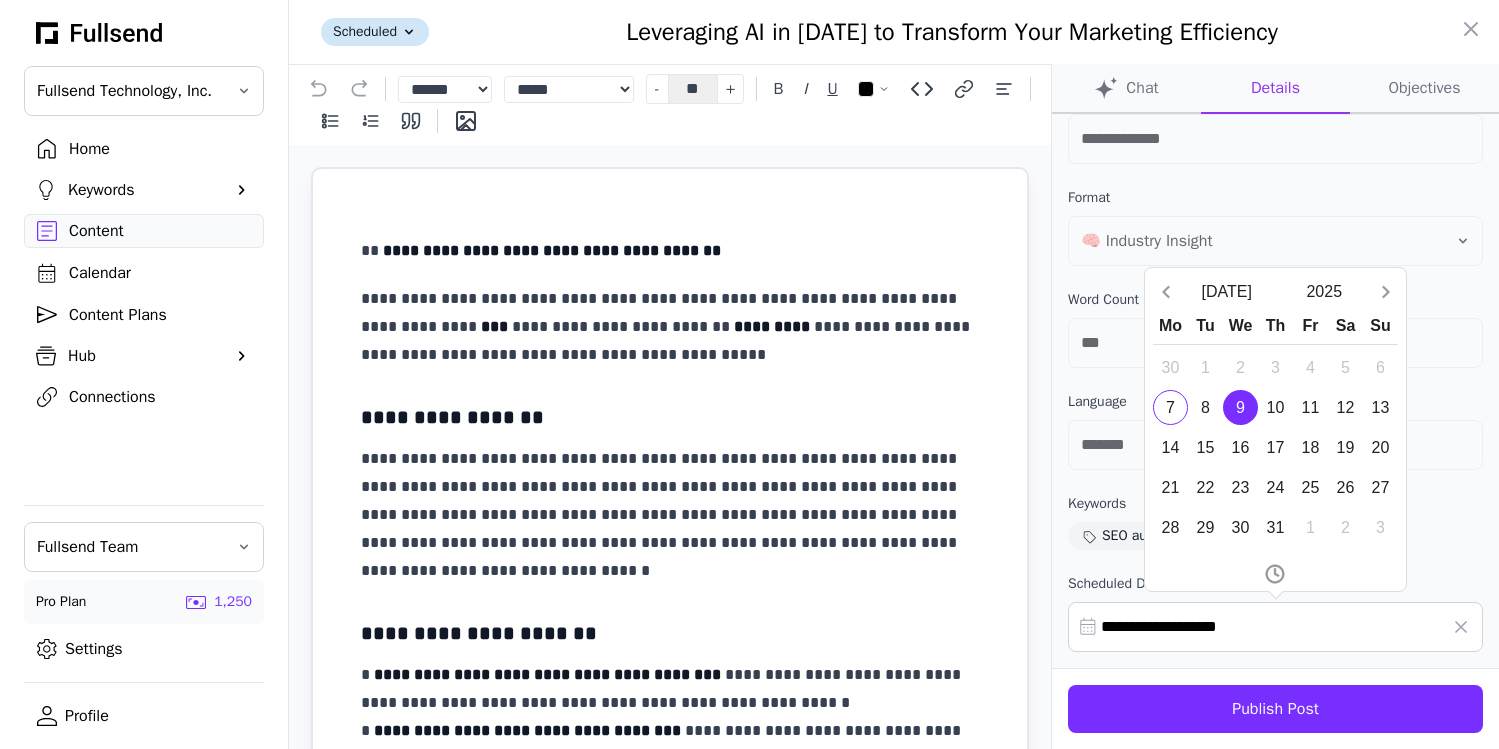 click on "**********" at bounding box center [1275, 627] 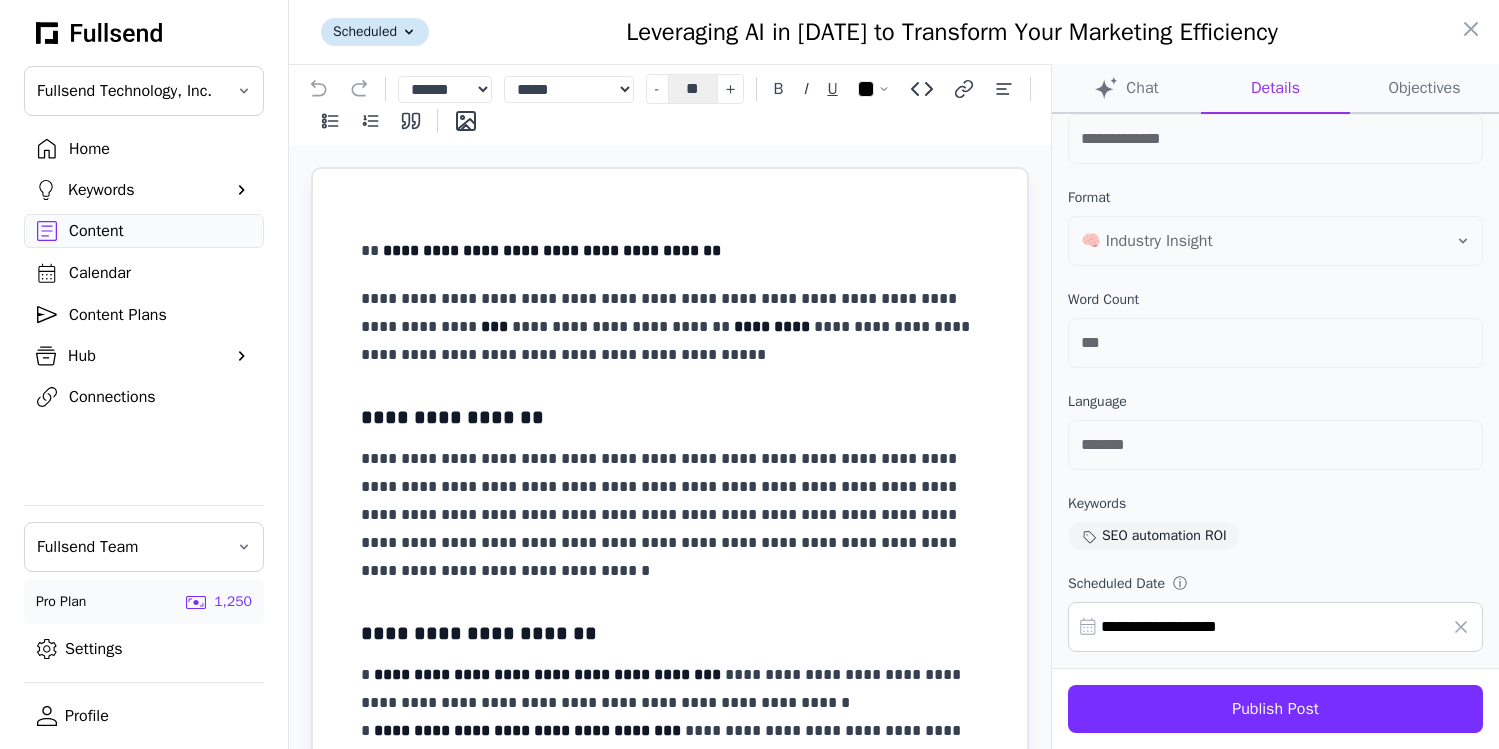 drag, startPoint x: 1286, startPoint y: 627, endPoint x: 1042, endPoint y: 614, distance: 244.34607 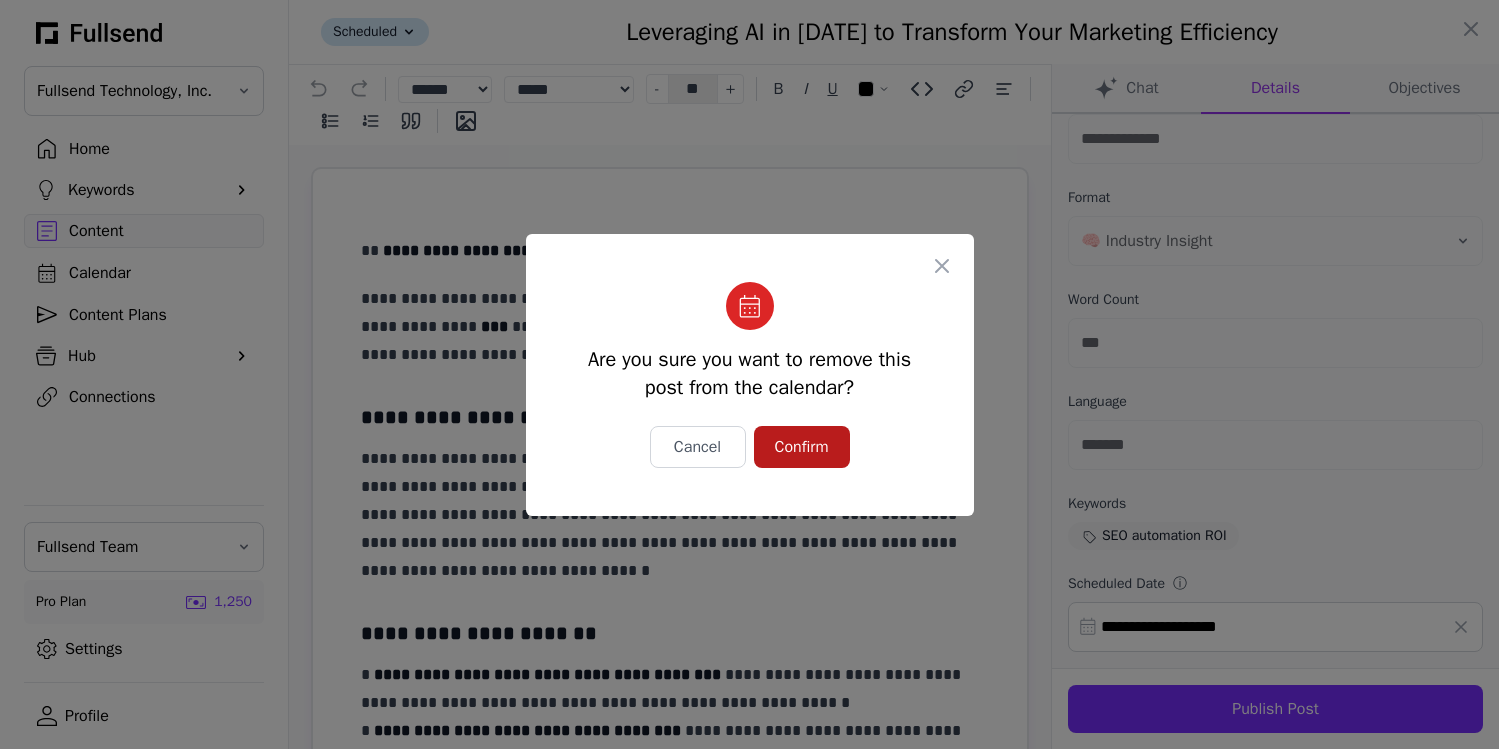 click on "Confirm" at bounding box center (802, 447) 